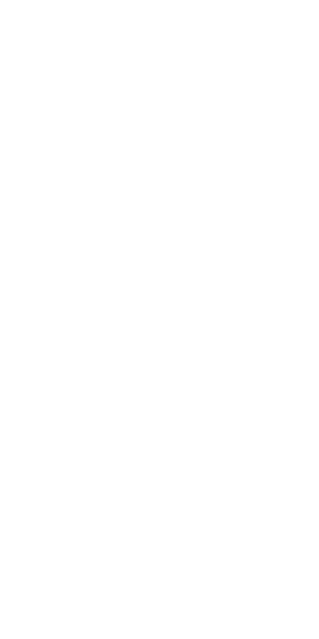 scroll, scrollTop: 0, scrollLeft: 0, axis: both 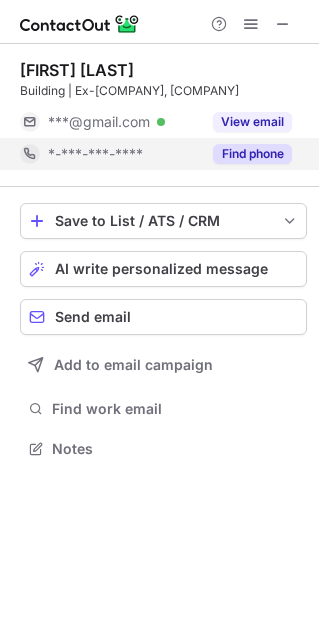 click on "Find phone" at bounding box center (252, 154) 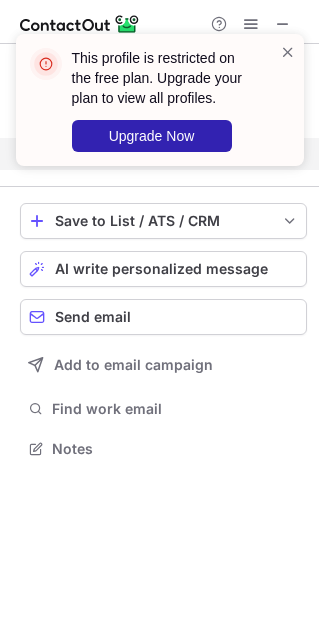 click on "This profile is restricted on the free plan. Upgrade your plan to view all profiles. Upgrade Now" at bounding box center (160, 100) 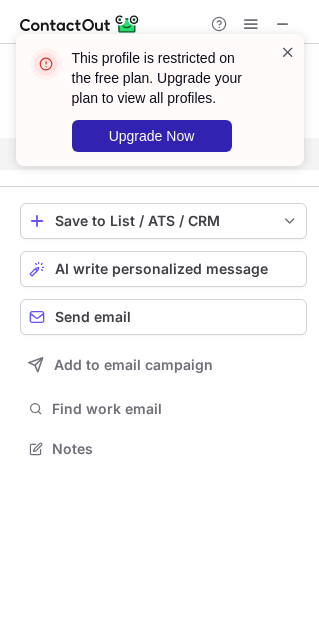 click at bounding box center (288, 52) 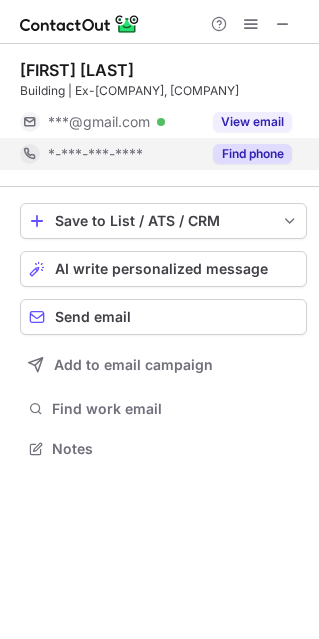 click on "This profile is restricted on the free plan. Upgrade your plan to view all profiles. Upgrade Now" at bounding box center (160, 108) 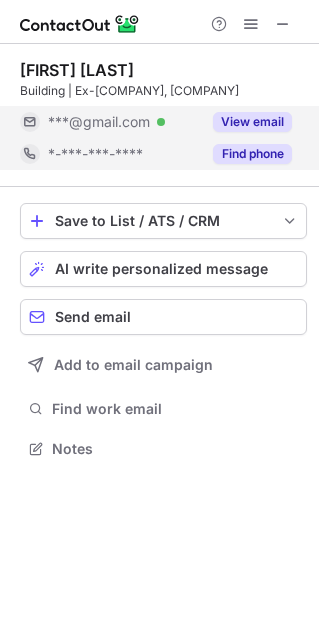 click on "View email" at bounding box center (252, 122) 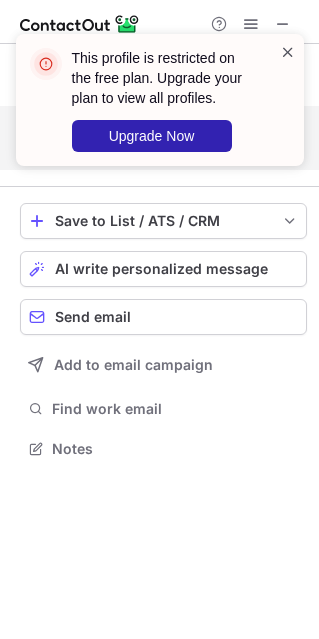 click at bounding box center [288, 52] 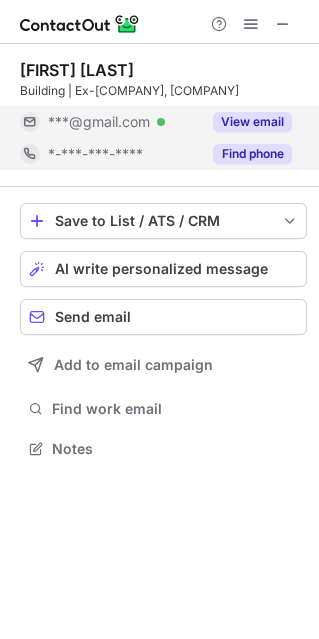 click on "This profile is restricted on the free plan. Upgrade your plan to view all profiles. Upgrade Now" at bounding box center [160, 108] 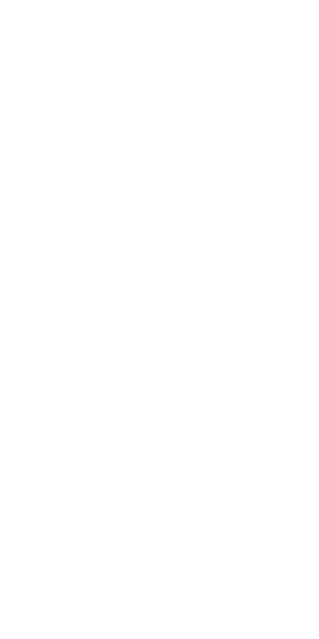 scroll, scrollTop: 0, scrollLeft: 0, axis: both 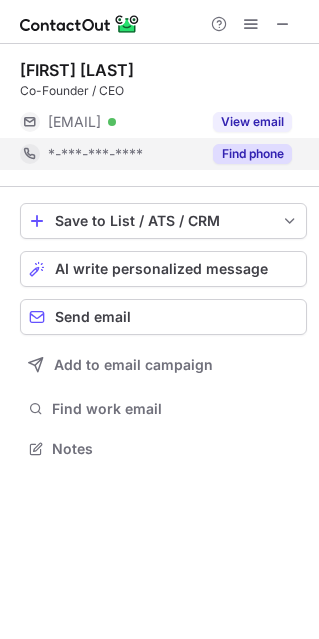 click on "Find phone" at bounding box center (252, 154) 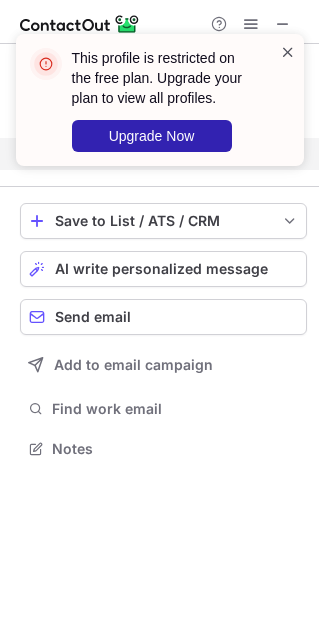 click at bounding box center [288, 52] 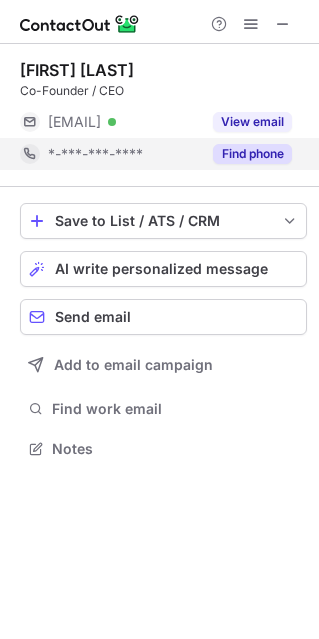 click on "This profile is restricted on the free plan. Upgrade your plan to view all profiles. Upgrade Now" at bounding box center (164, 100) 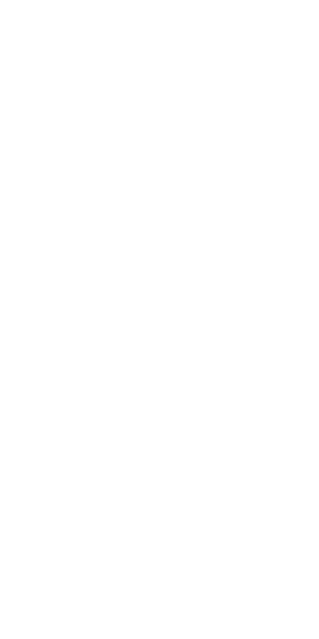 scroll, scrollTop: 0, scrollLeft: 0, axis: both 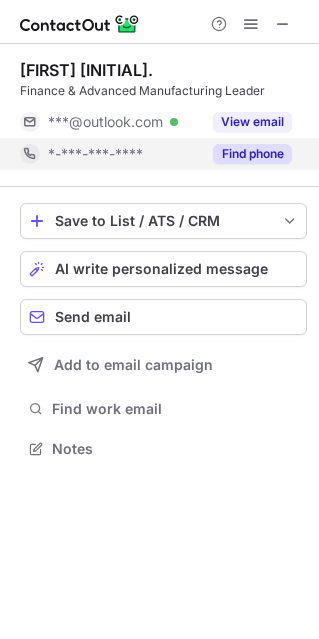 click on "Find phone" at bounding box center [252, 154] 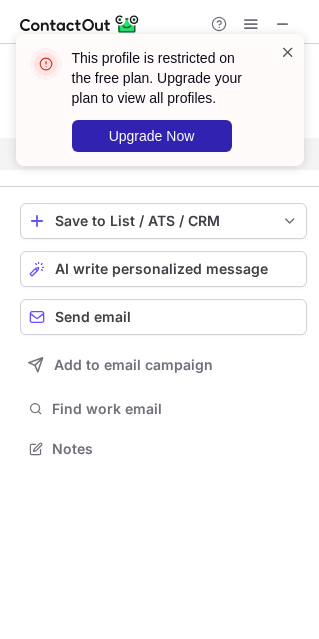 click at bounding box center [288, 52] 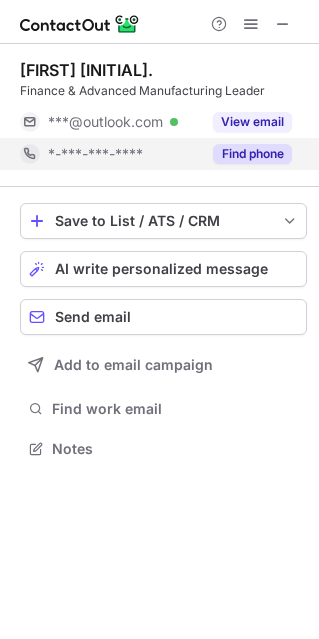click on "Find phone" at bounding box center (246, 154) 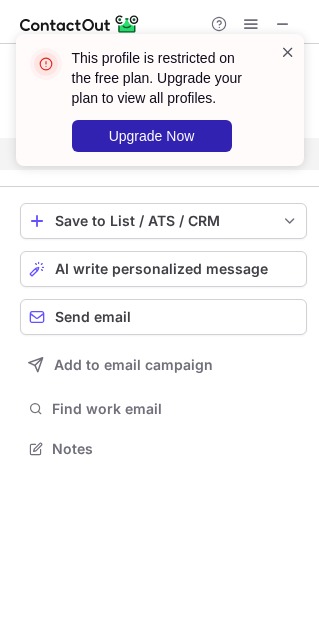 click at bounding box center (288, 52) 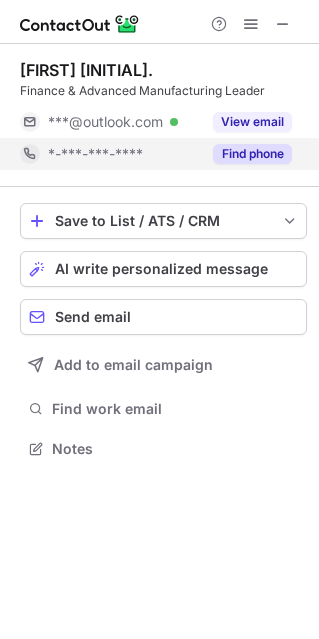 click on "This profile is restricted on the free plan. Upgrade your plan to view all profiles. Upgrade Now" at bounding box center (160, 108) 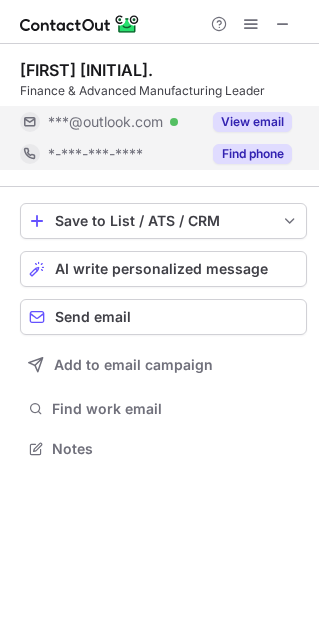 click on "View email" at bounding box center [252, 122] 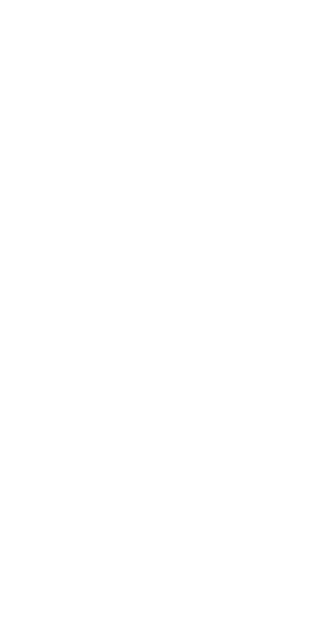 scroll, scrollTop: 0, scrollLeft: 0, axis: both 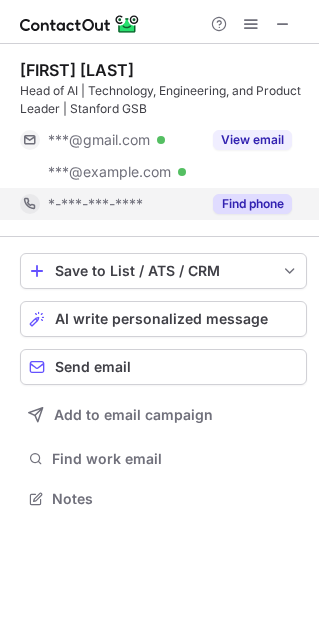 click on "Find phone" at bounding box center [252, 204] 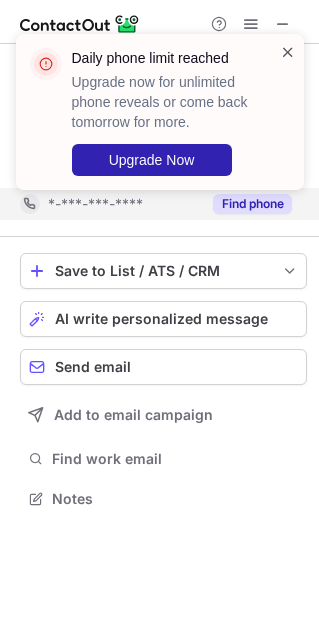 click at bounding box center [288, 52] 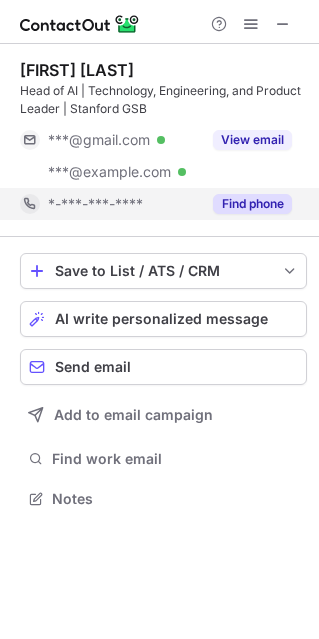 click on "Daily phone limit reached Upgrade now for unlimited phone reveals or come back tomorrow for more. Upgrade Now" at bounding box center [173, 112] 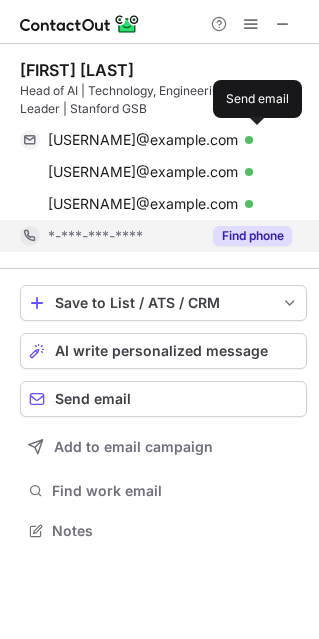 scroll, scrollTop: 10, scrollLeft: 9, axis: both 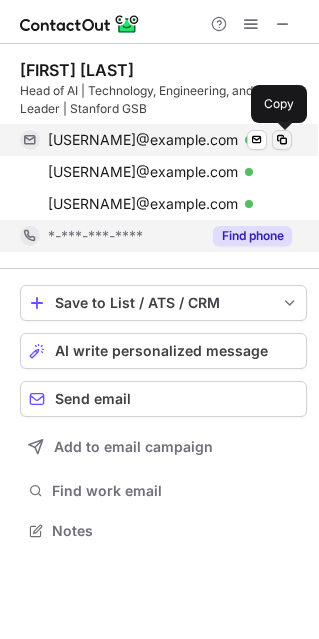 click at bounding box center [282, 140] 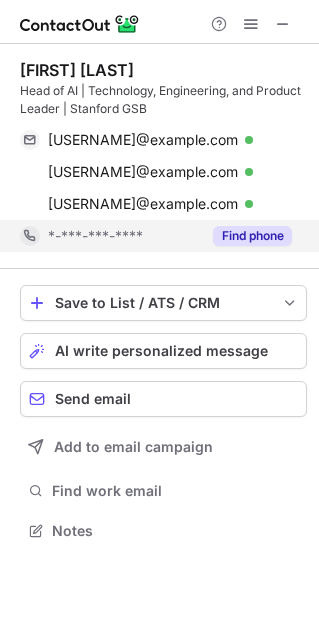 click on "Find phone" at bounding box center (246, 236) 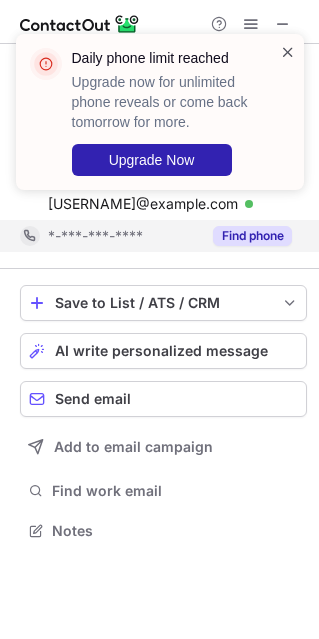 click at bounding box center (288, 52) 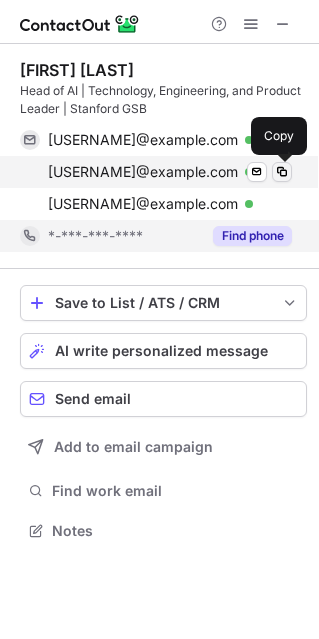 click at bounding box center [282, 172] 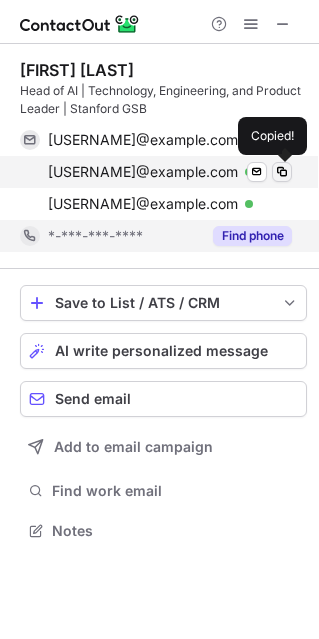 type 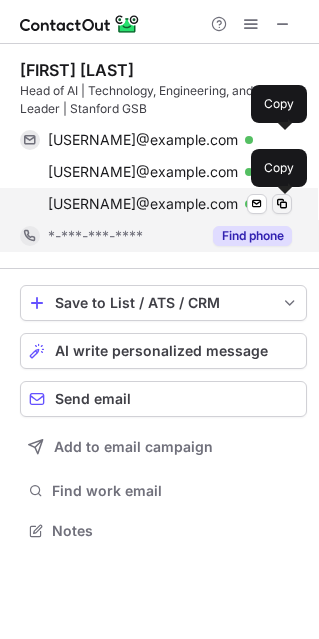 click at bounding box center [282, 204] 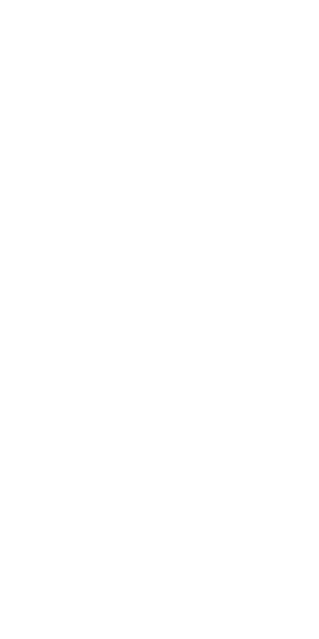 scroll, scrollTop: 0, scrollLeft: 0, axis: both 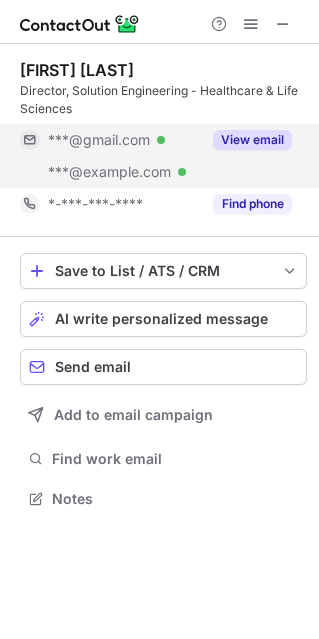 click on "View email" at bounding box center [252, 140] 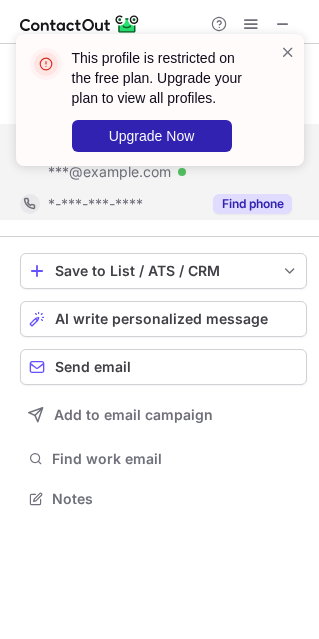 click on "Find phone" at bounding box center (252, 204) 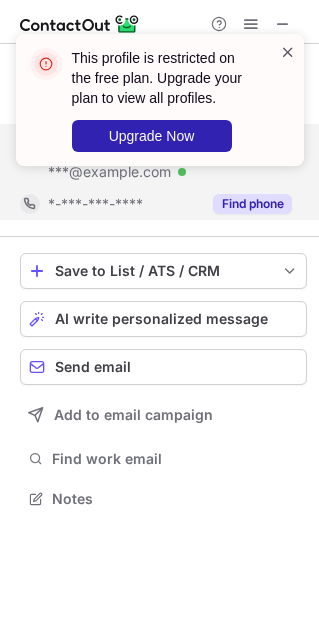click at bounding box center [288, 52] 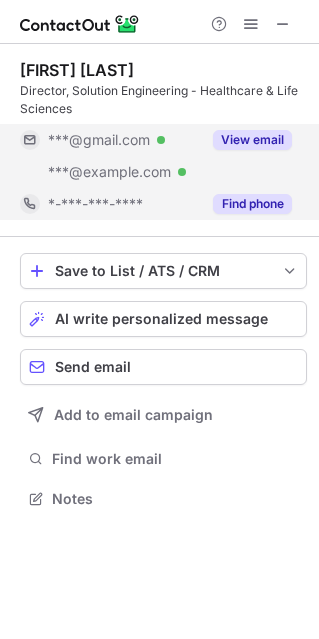 click on "This profile is restricted on the free plan. Upgrade your plan to view all profiles. Upgrade Now" at bounding box center (173, 100) 